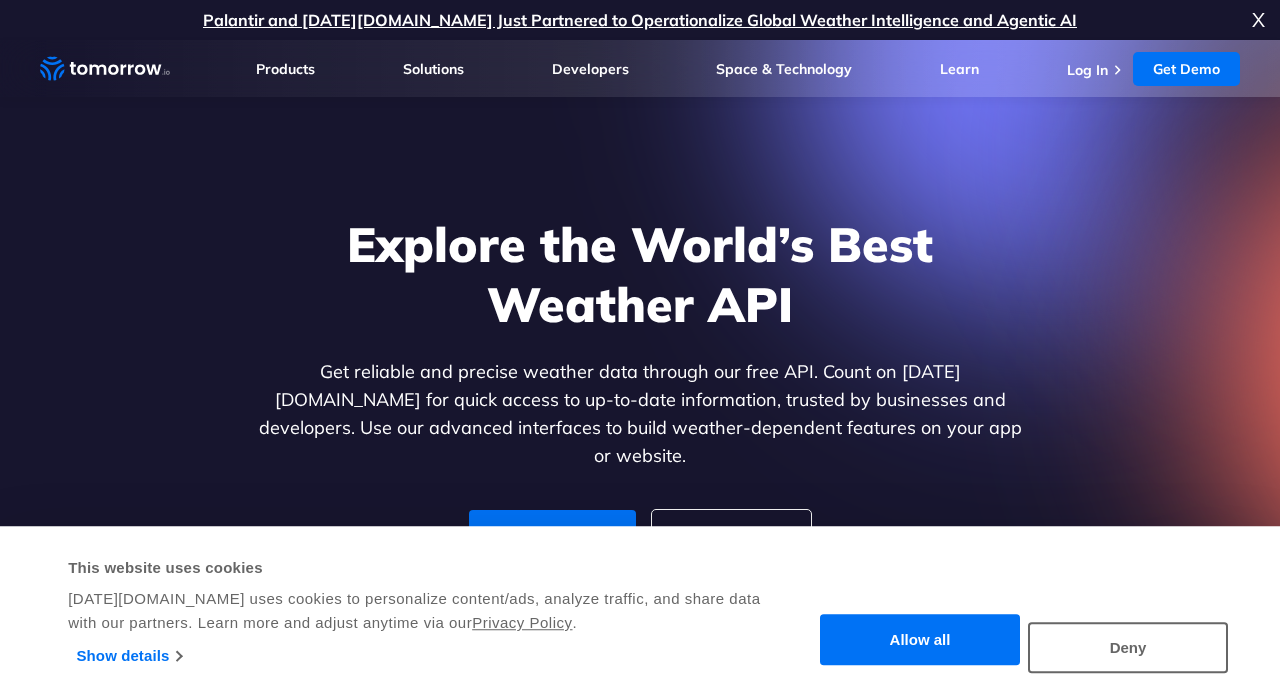 scroll, scrollTop: 0, scrollLeft: 0, axis: both 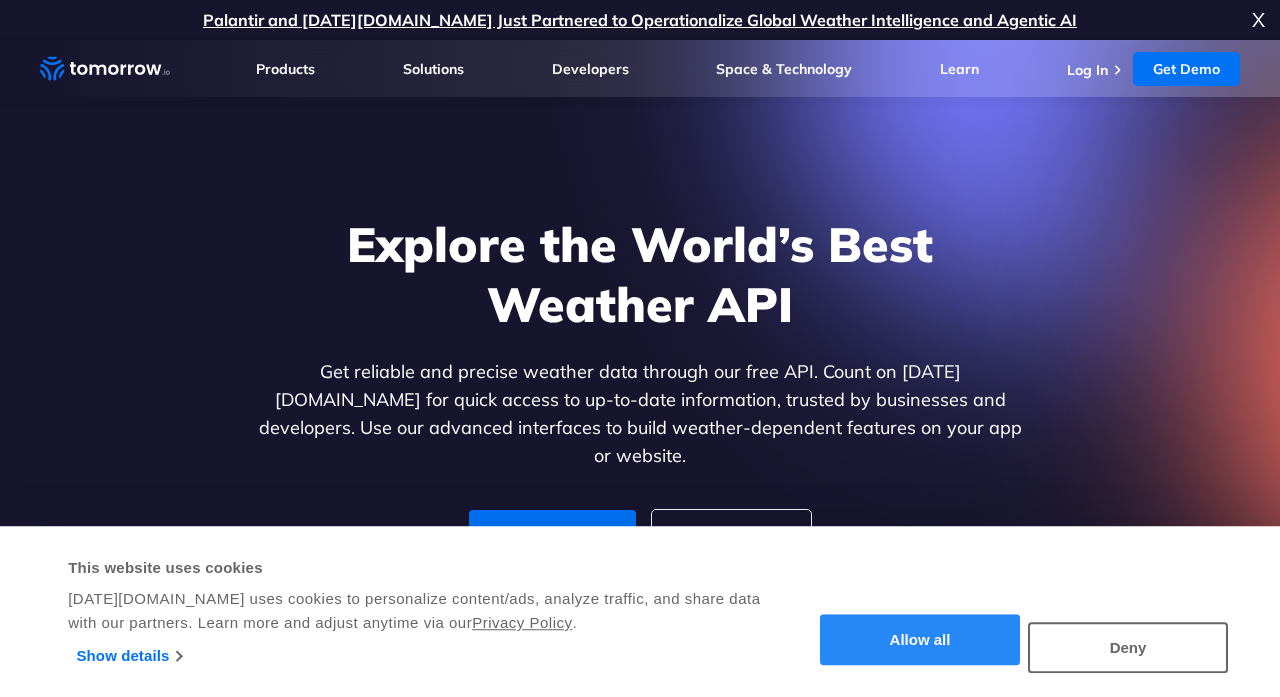 click on "Allow all" at bounding box center (920, 640) 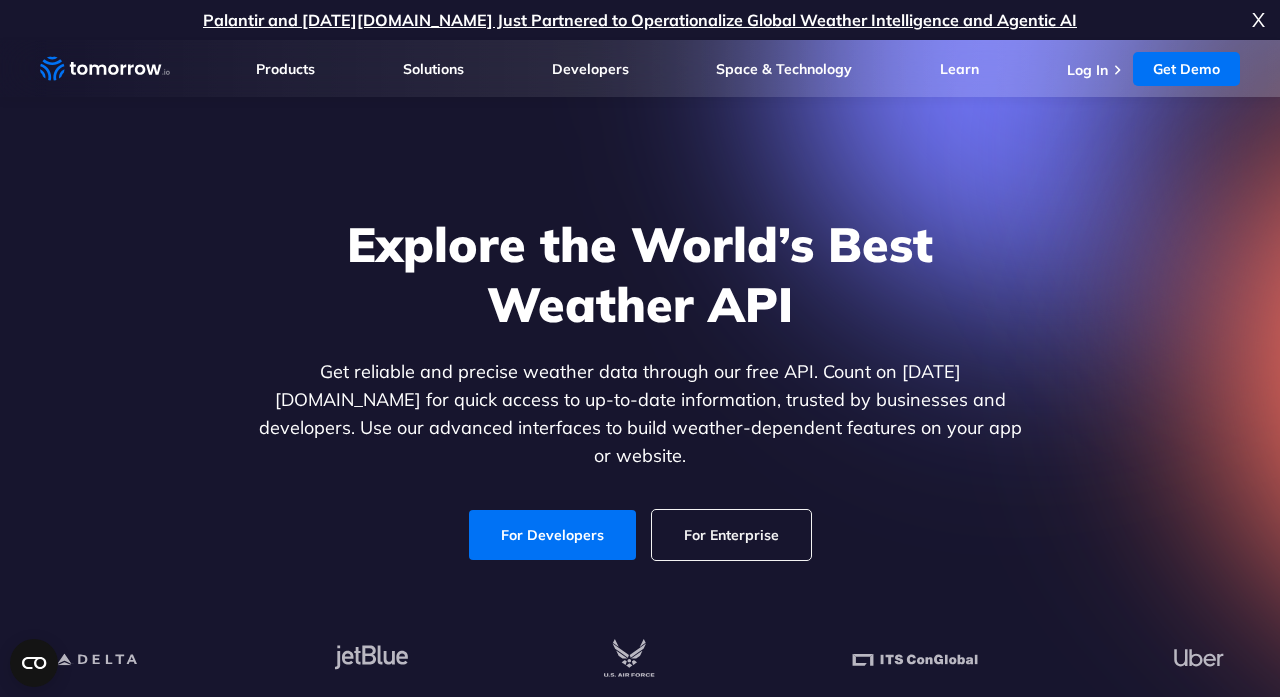 click on "Explore the World’s Best Weather API
Get reliable and precise weather data through our free API. Count on Tomorrow.io for quick access to up-to-date information, trusted by businesses and developers. Use our advanced interfaces to build weather-dependent features on your app or website.
For Developers
For Enterprise" at bounding box center (640, 387) 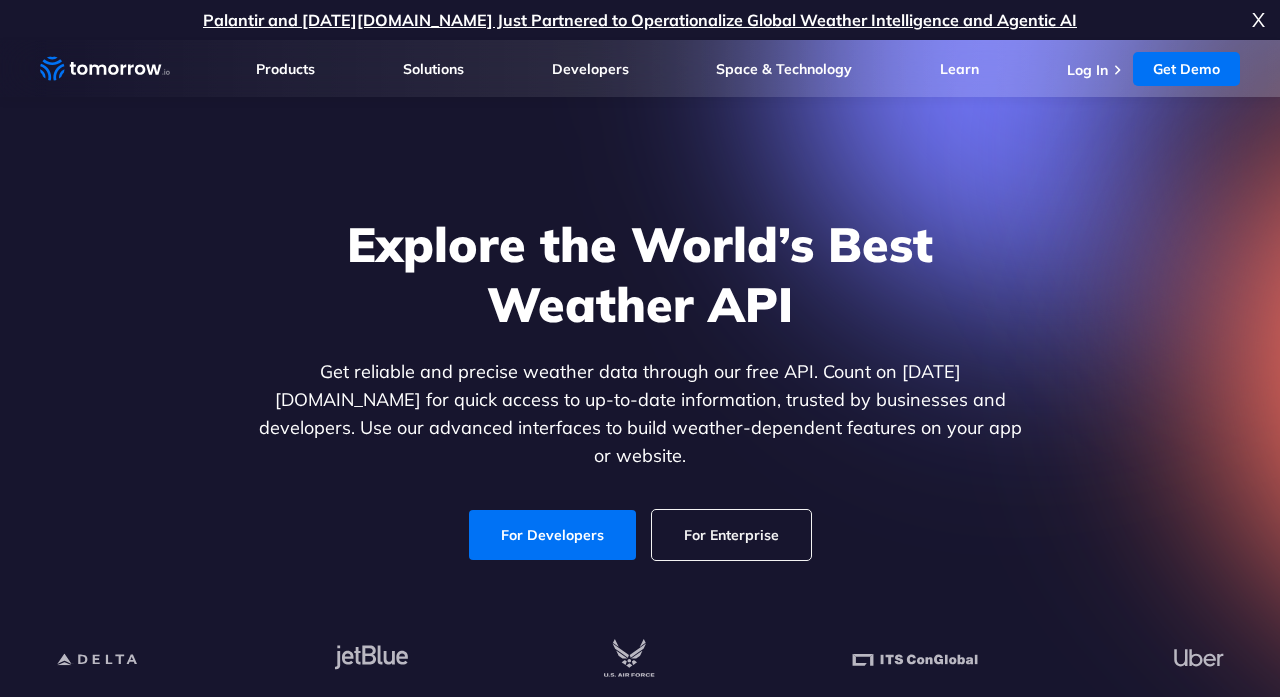 scroll, scrollTop: 0, scrollLeft: 0, axis: both 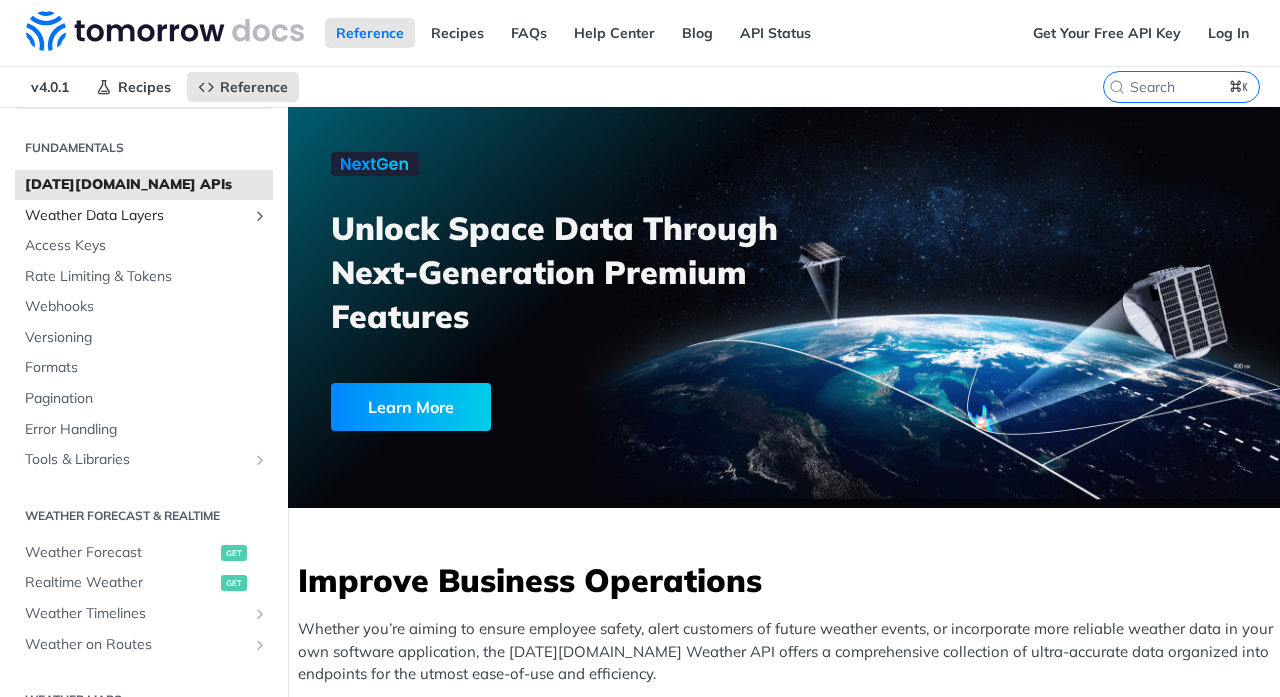 click on "Weather Data Layers" at bounding box center [136, 216] 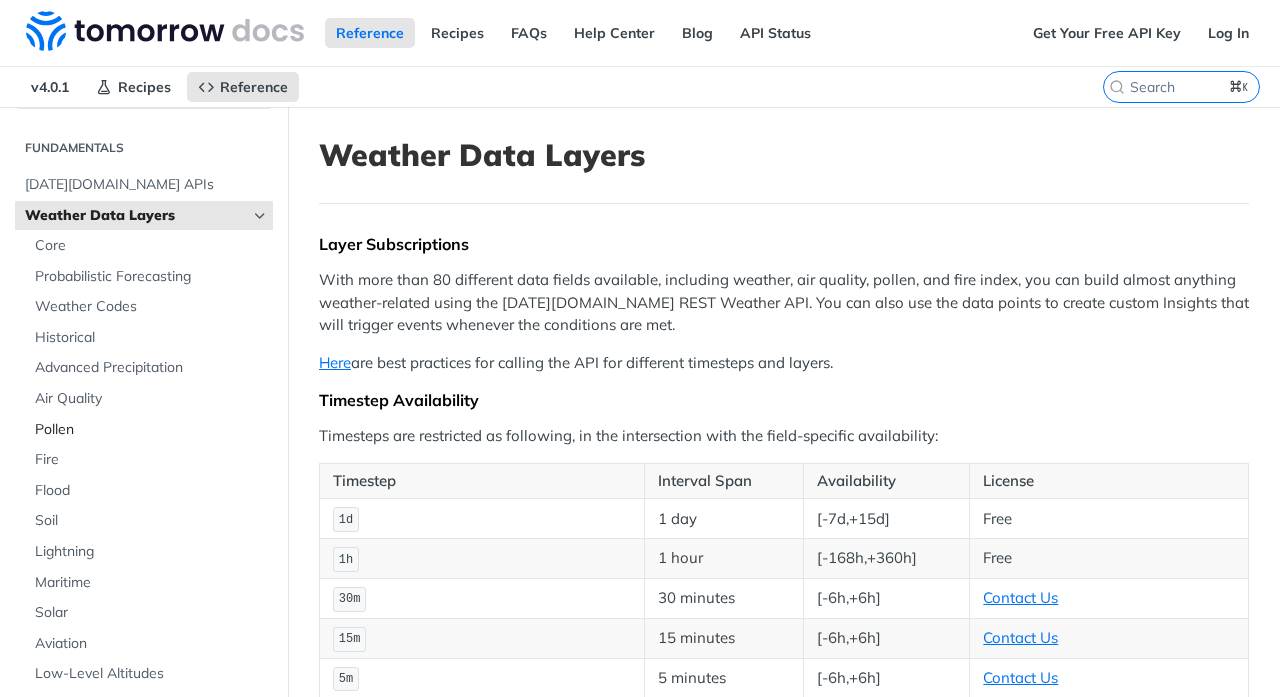 click on "Pollen" at bounding box center [151, 430] 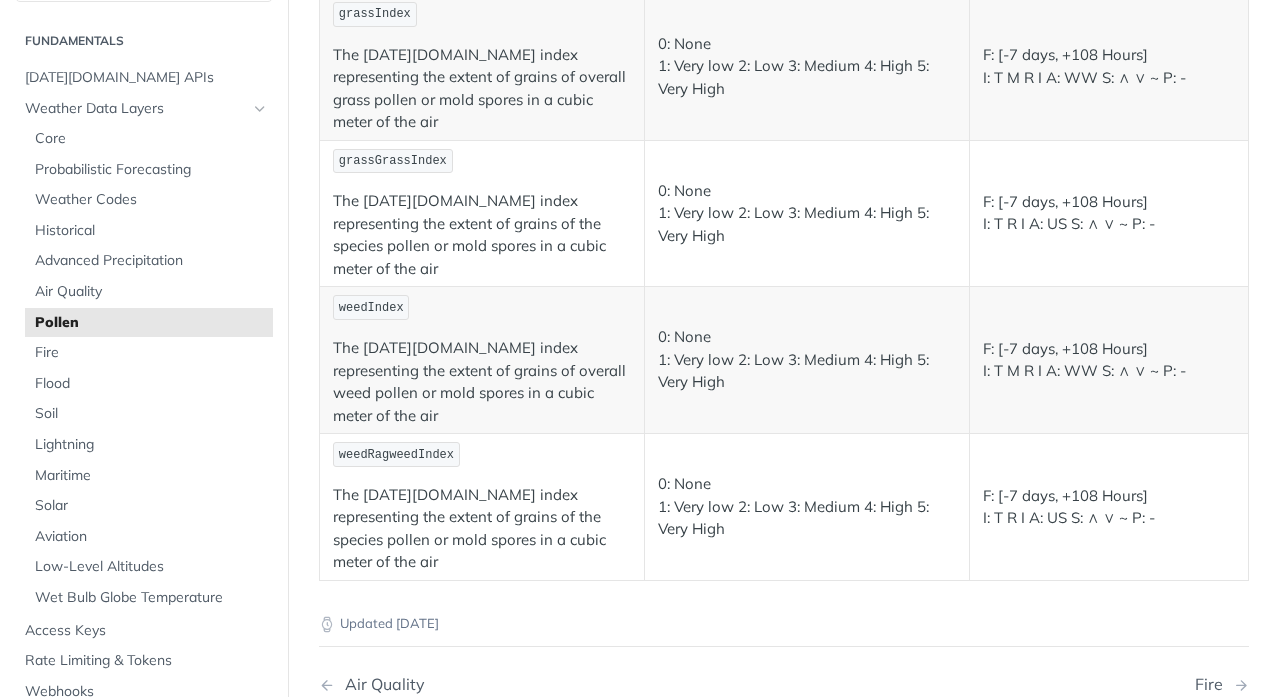 scroll, scrollTop: 515, scrollLeft: 0, axis: vertical 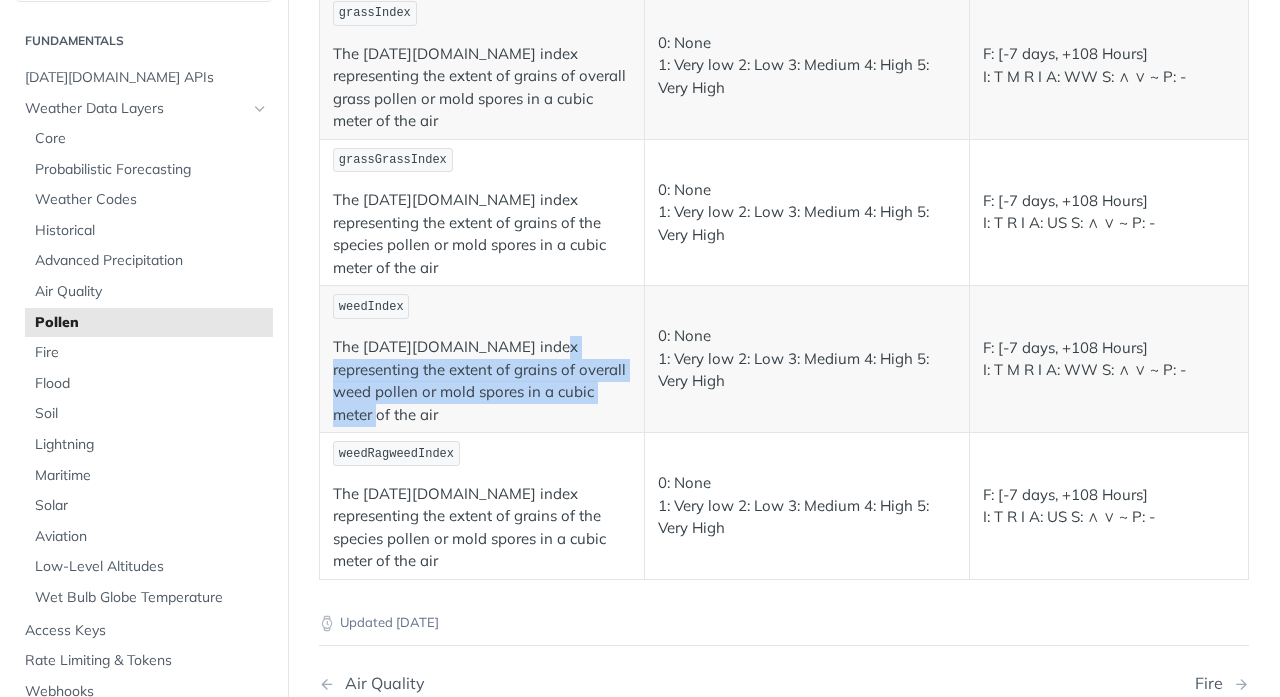 drag, startPoint x: 540, startPoint y: 270, endPoint x: 588, endPoint y: 319, distance: 68.593 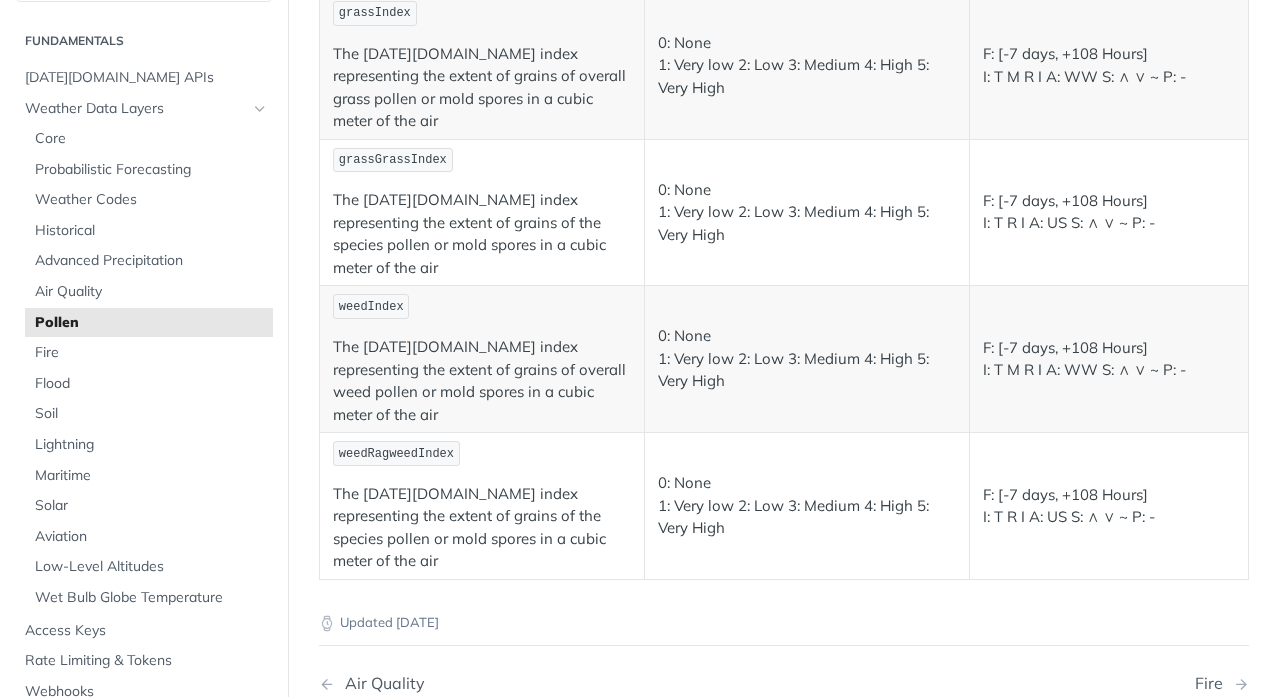 click on "The [DATE][DOMAIN_NAME] index representing the extent of grains of overall weed pollen or mold spores in a cubic meter of the air" at bounding box center [482, 381] 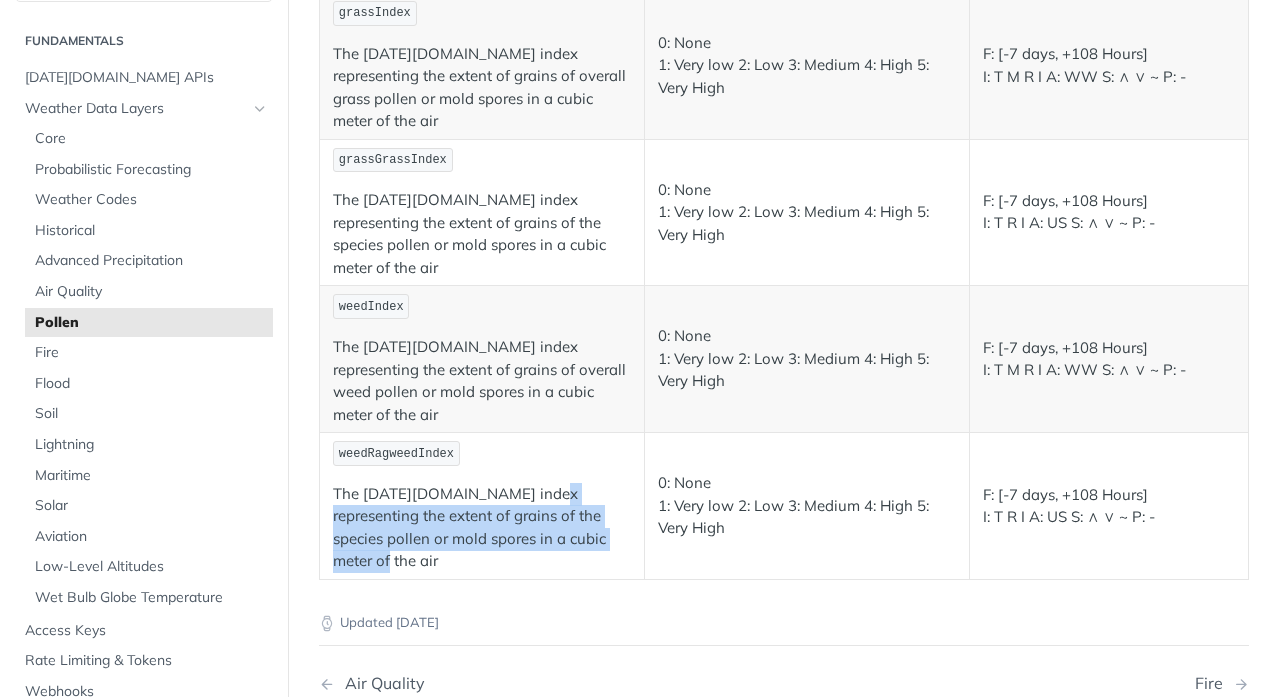 drag, startPoint x: 536, startPoint y: 391, endPoint x: 597, endPoint y: 449, distance: 84.17244 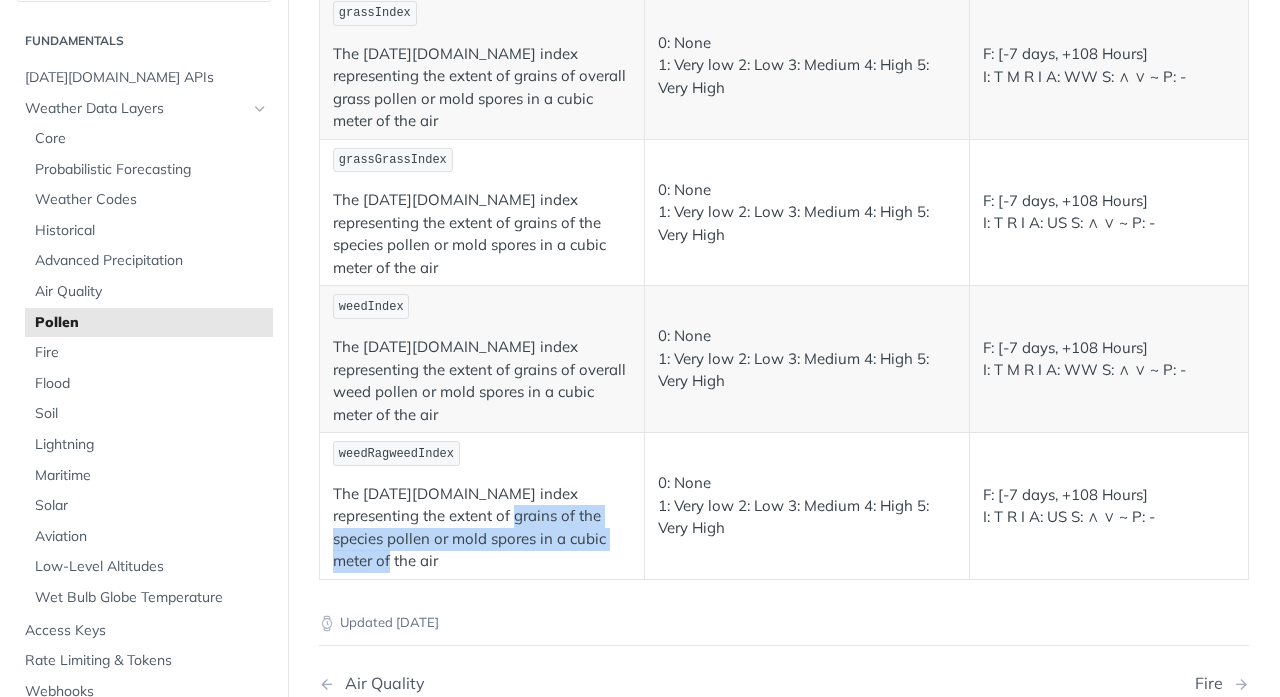 drag, startPoint x: 616, startPoint y: 438, endPoint x: 450, endPoint y: 407, distance: 168.86977 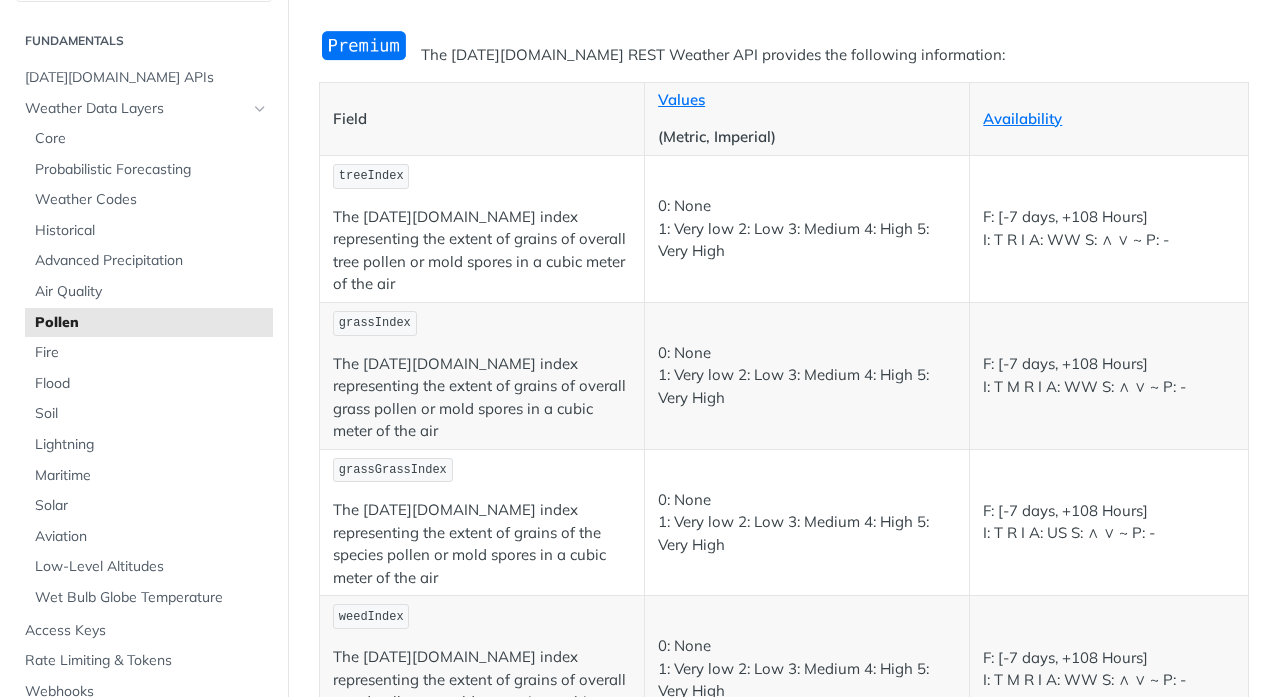 scroll, scrollTop: 205, scrollLeft: 0, axis: vertical 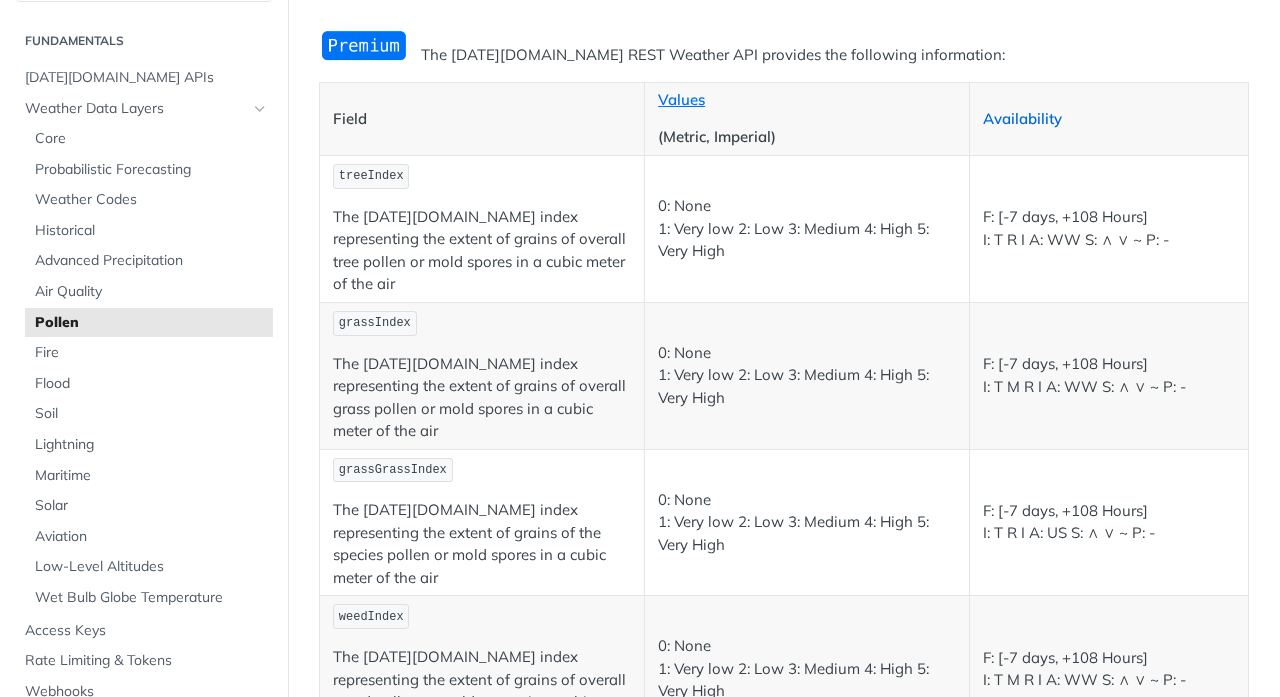 click on "Availability" at bounding box center [1022, 118] 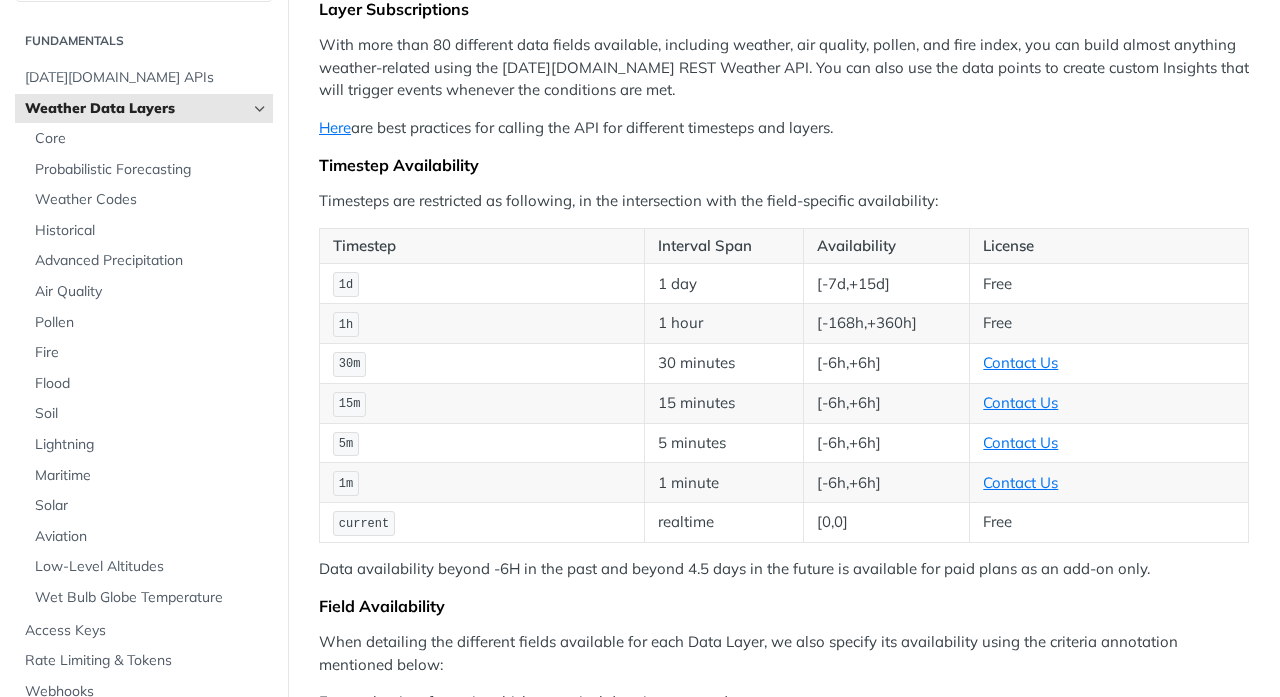 scroll, scrollTop: 246, scrollLeft: 0, axis: vertical 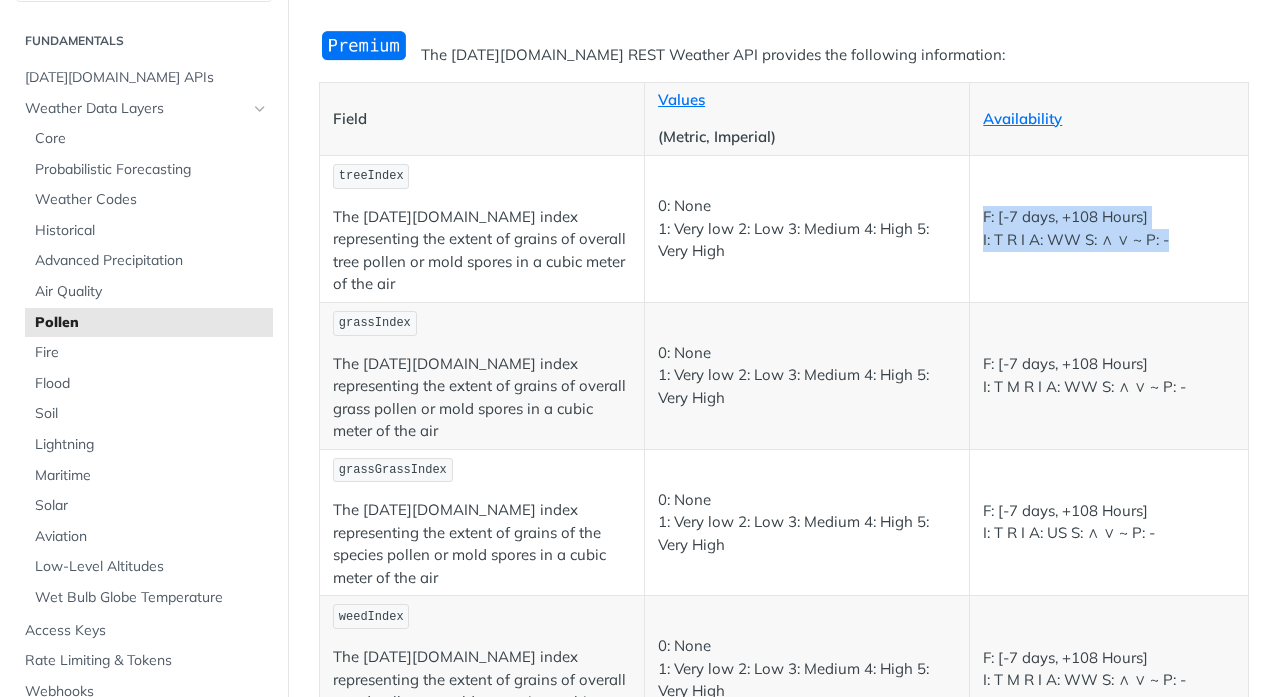 drag, startPoint x: 983, startPoint y: 201, endPoint x: 1181, endPoint y: 249, distance: 203.73512 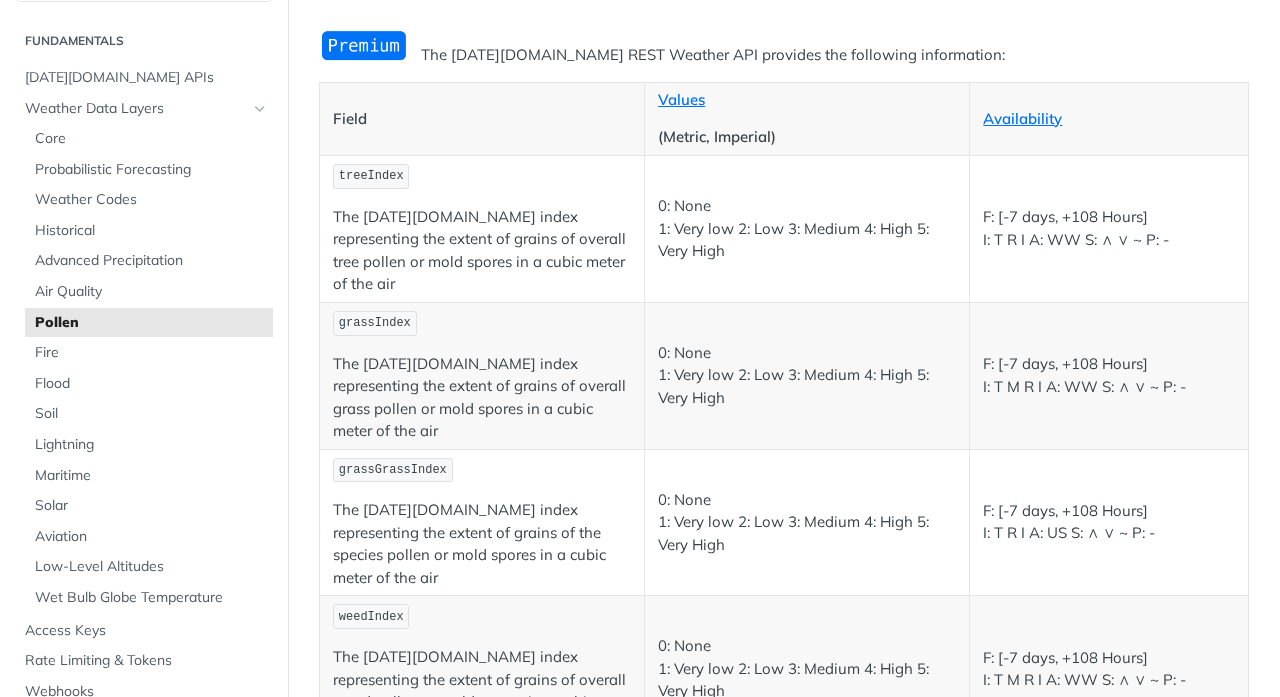 click on "F: [-7 days, +108 Hours]
I: T M R I
A: WW
S: ∧ ∨ ~
P: -" at bounding box center [1109, 375] 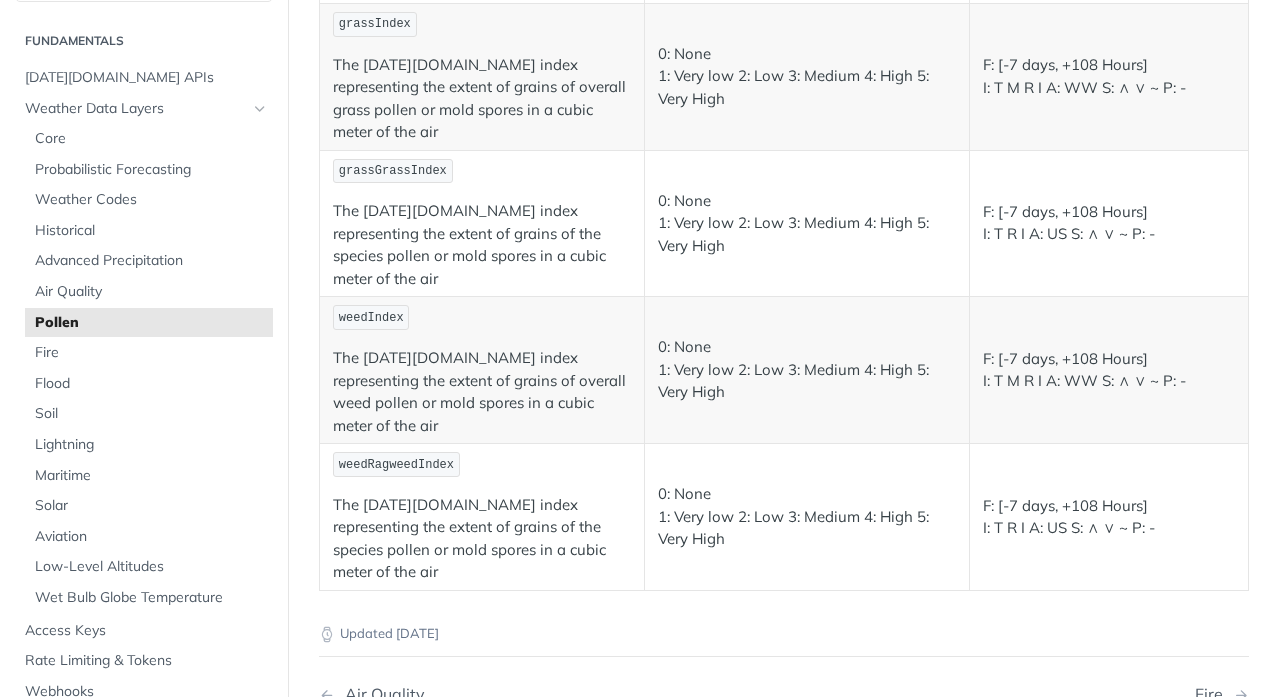 scroll, scrollTop: 522, scrollLeft: 0, axis: vertical 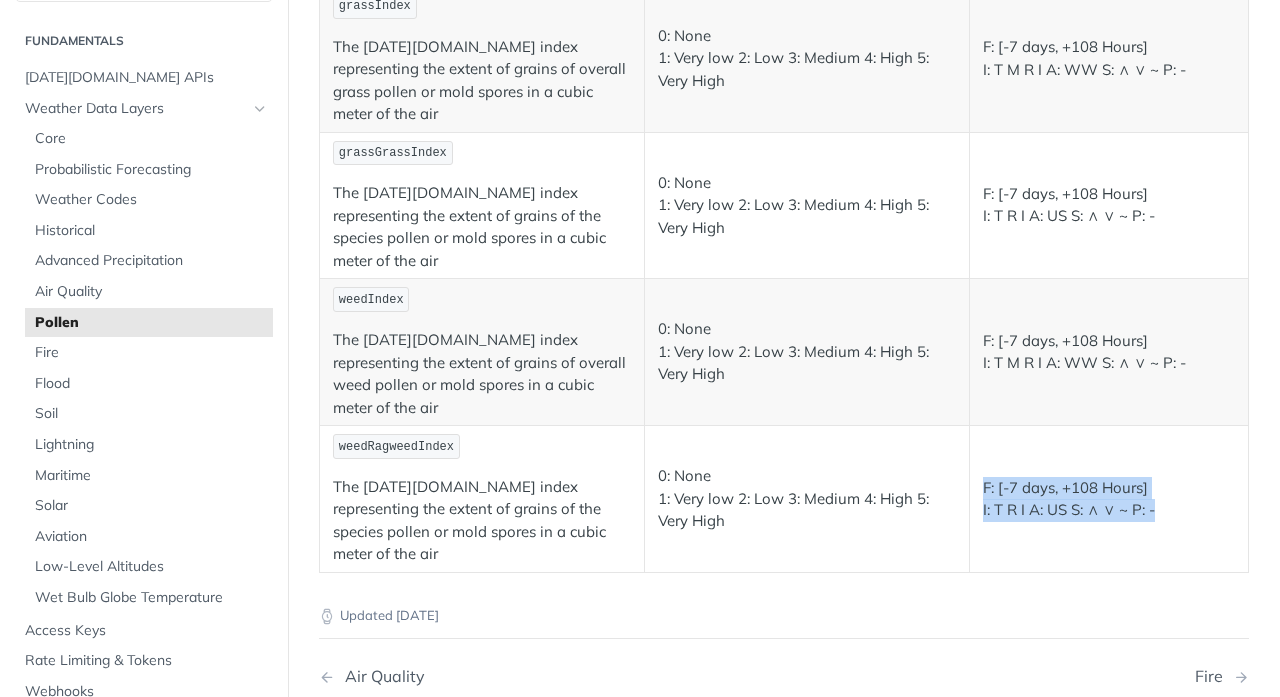 drag, startPoint x: 1189, startPoint y: 410, endPoint x: 982, endPoint y: 375, distance: 209.93808 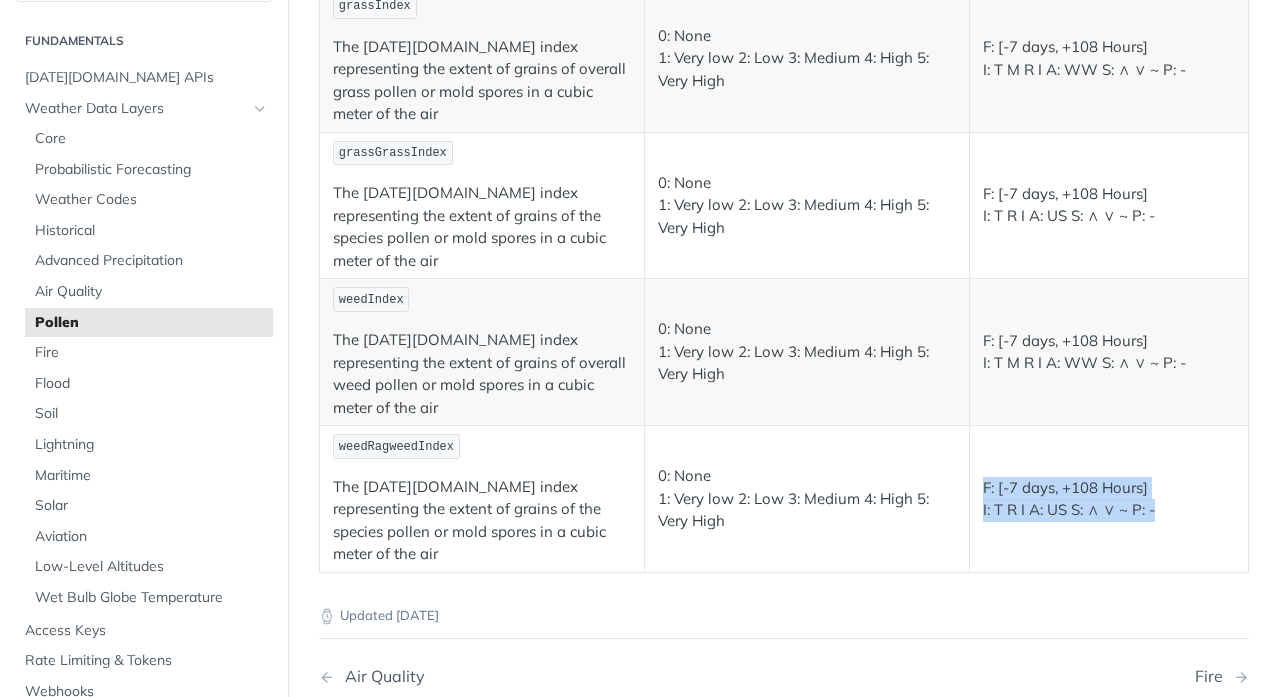 click on "0: None
1: Very low
2: Low
3: Medium
4: High
5: Very High" at bounding box center (807, 499) 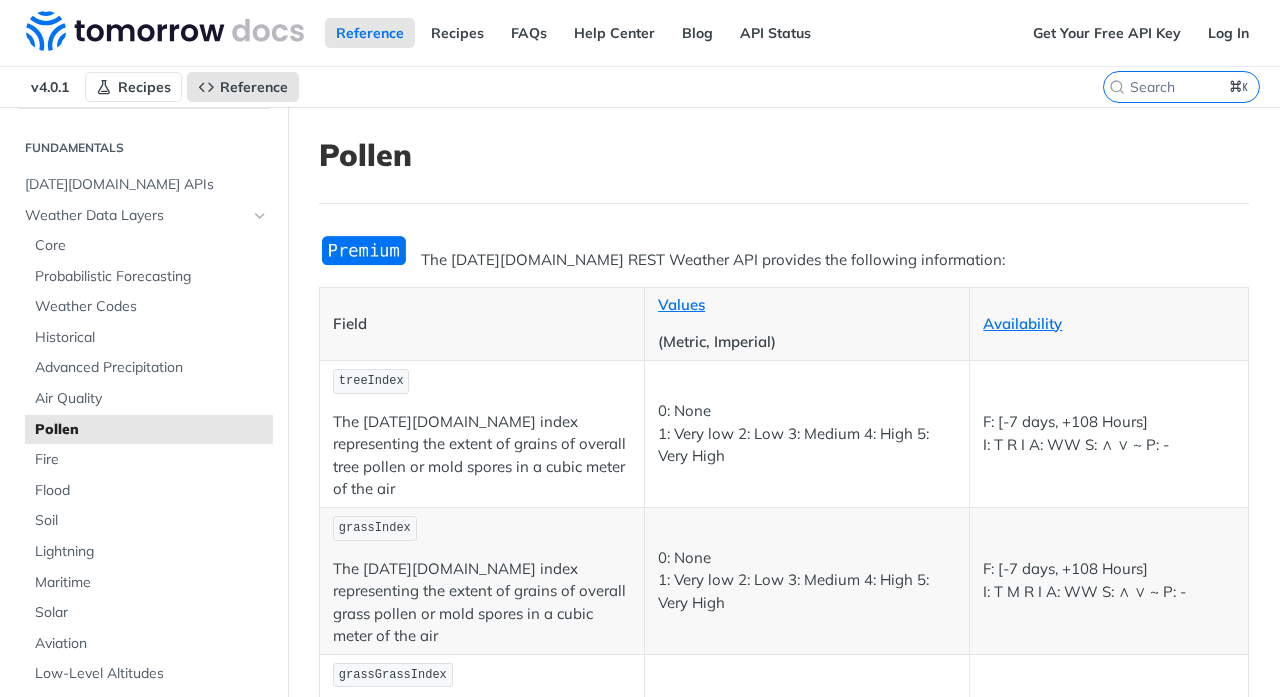 scroll, scrollTop: 0, scrollLeft: 0, axis: both 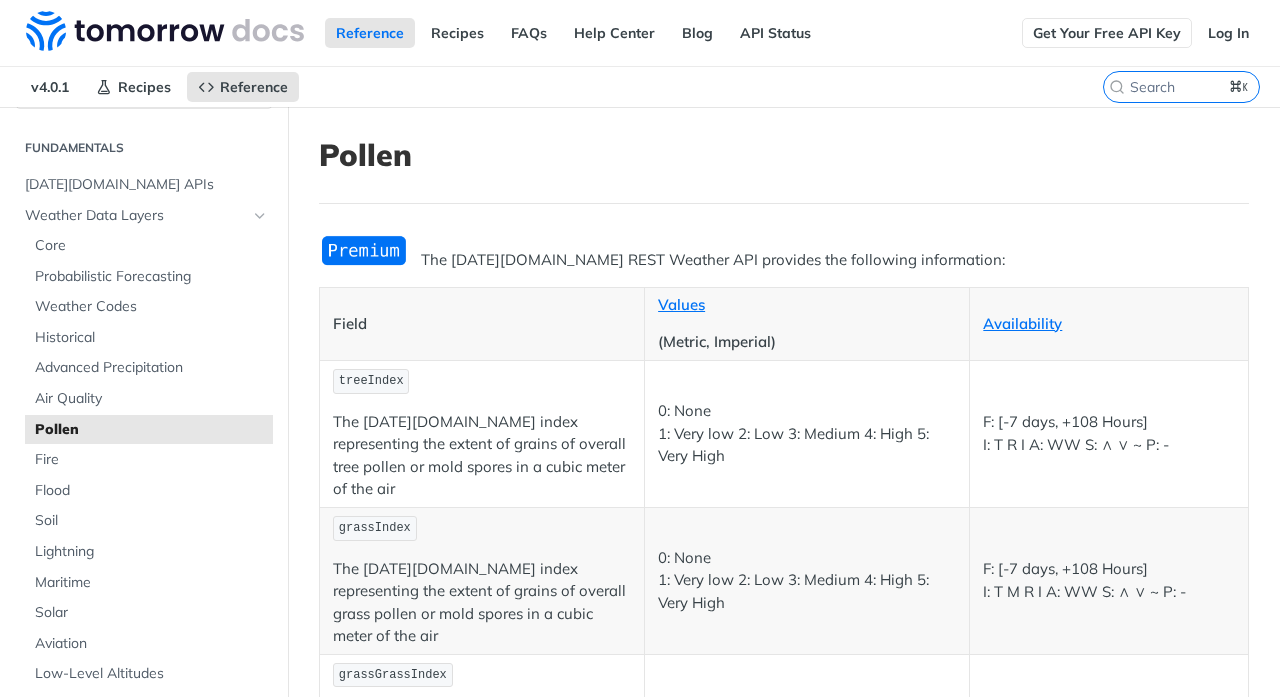 click on "Get Your Free API Key" at bounding box center (1107, 33) 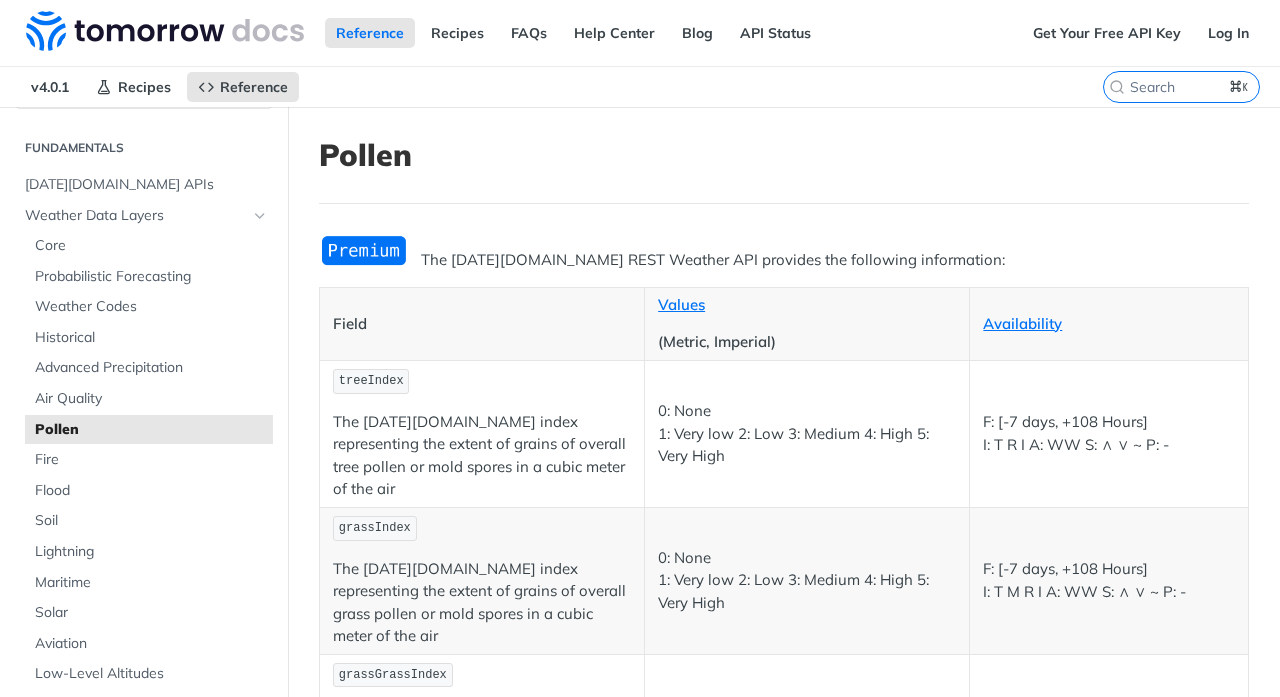 click at bounding box center (165, 31) 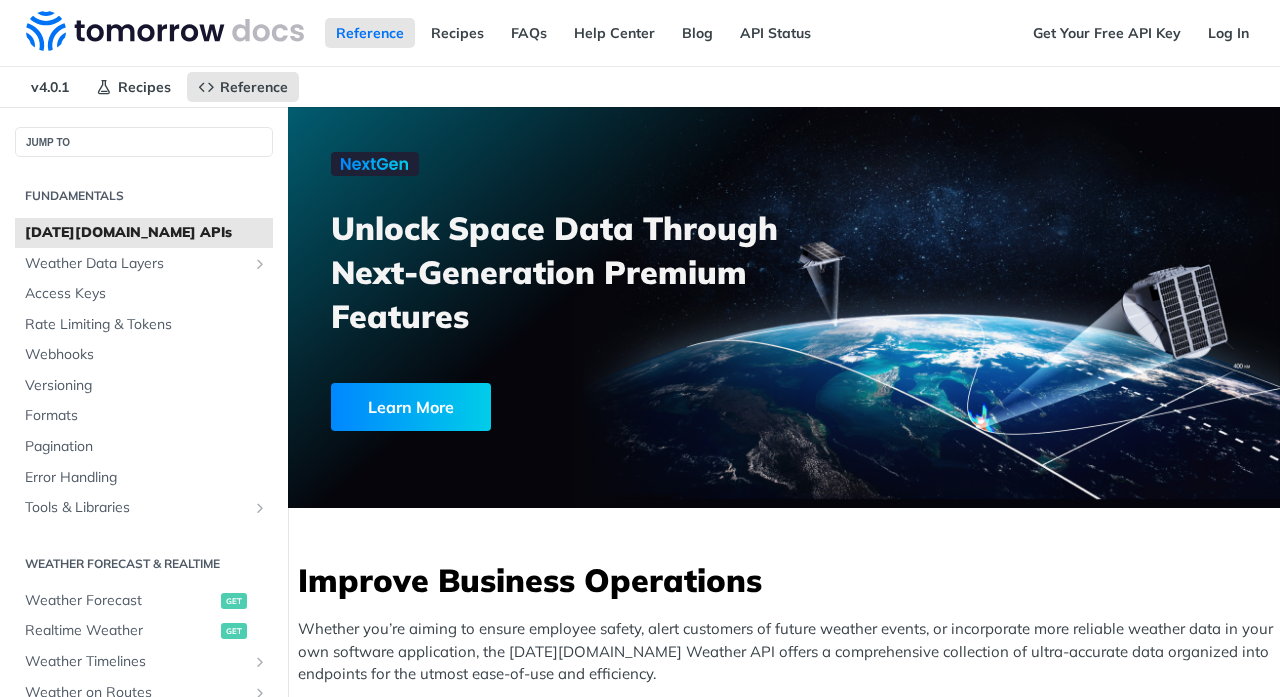 scroll, scrollTop: 0, scrollLeft: 0, axis: both 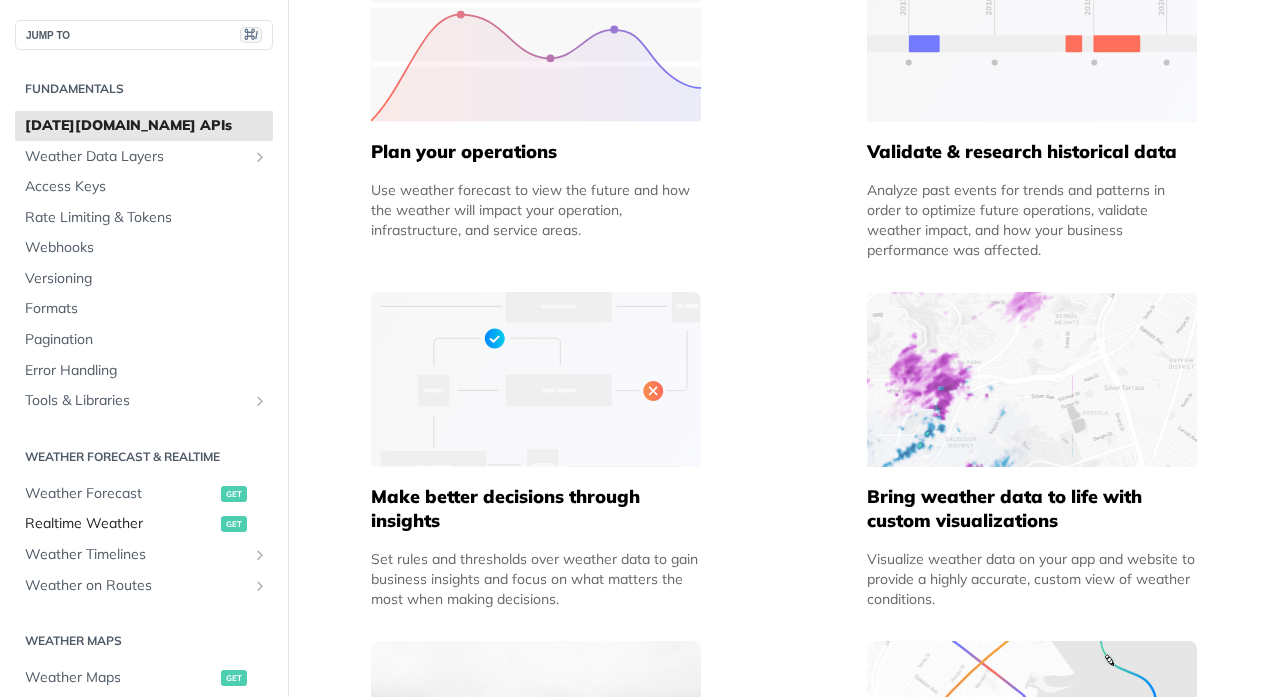 click on "Realtime Weather" at bounding box center [120, 524] 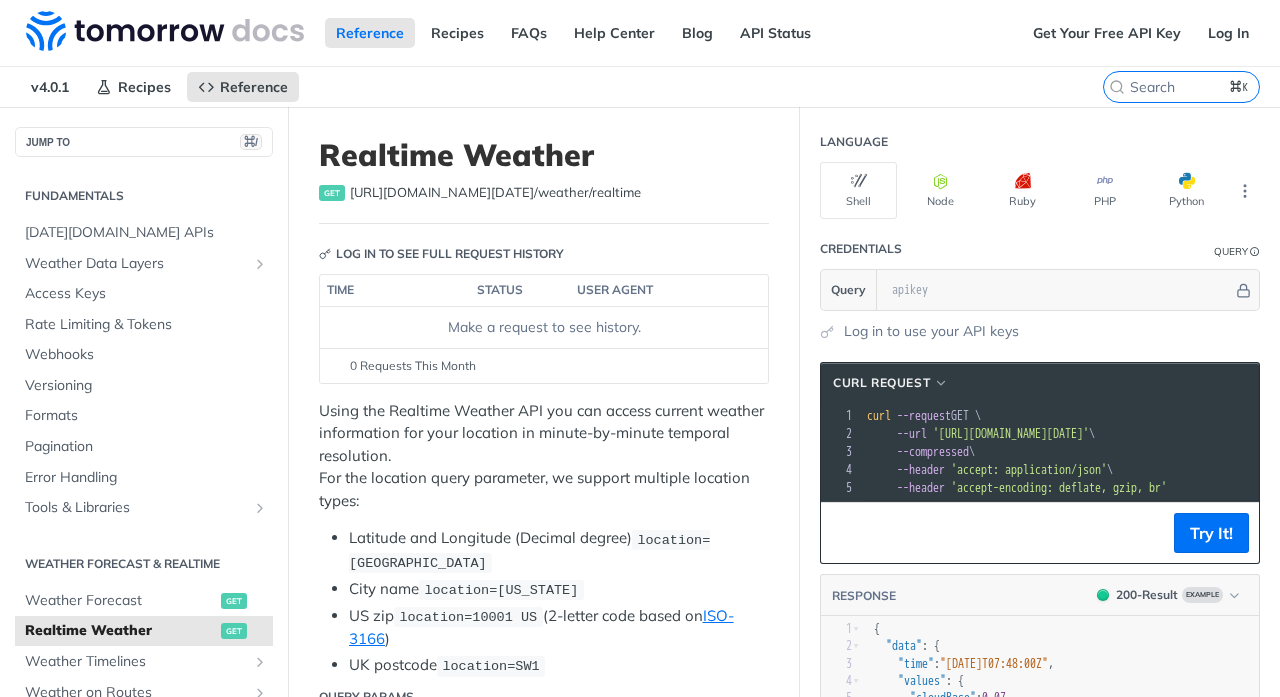 scroll, scrollTop: 0, scrollLeft: 0, axis: both 